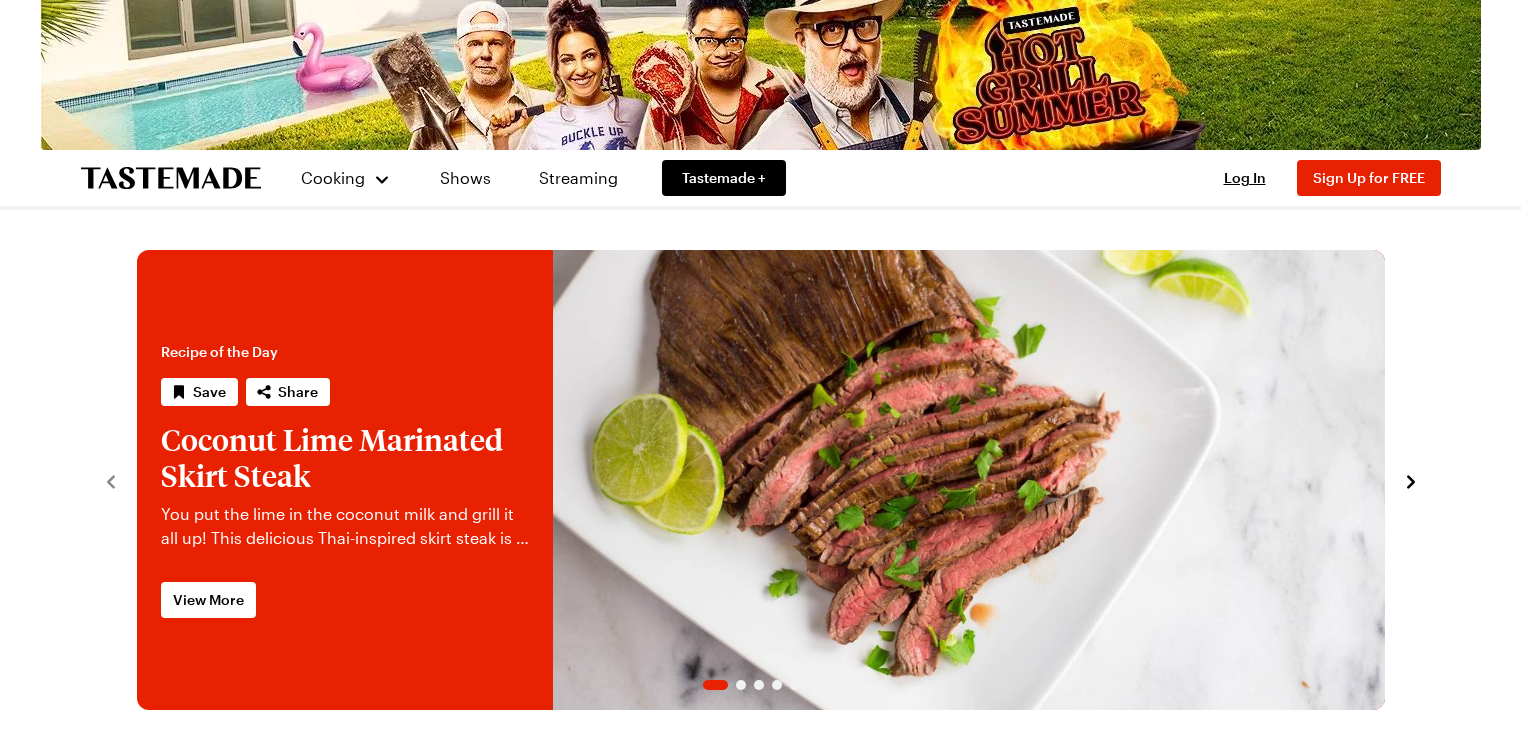 scroll, scrollTop: 0, scrollLeft: 0, axis: both 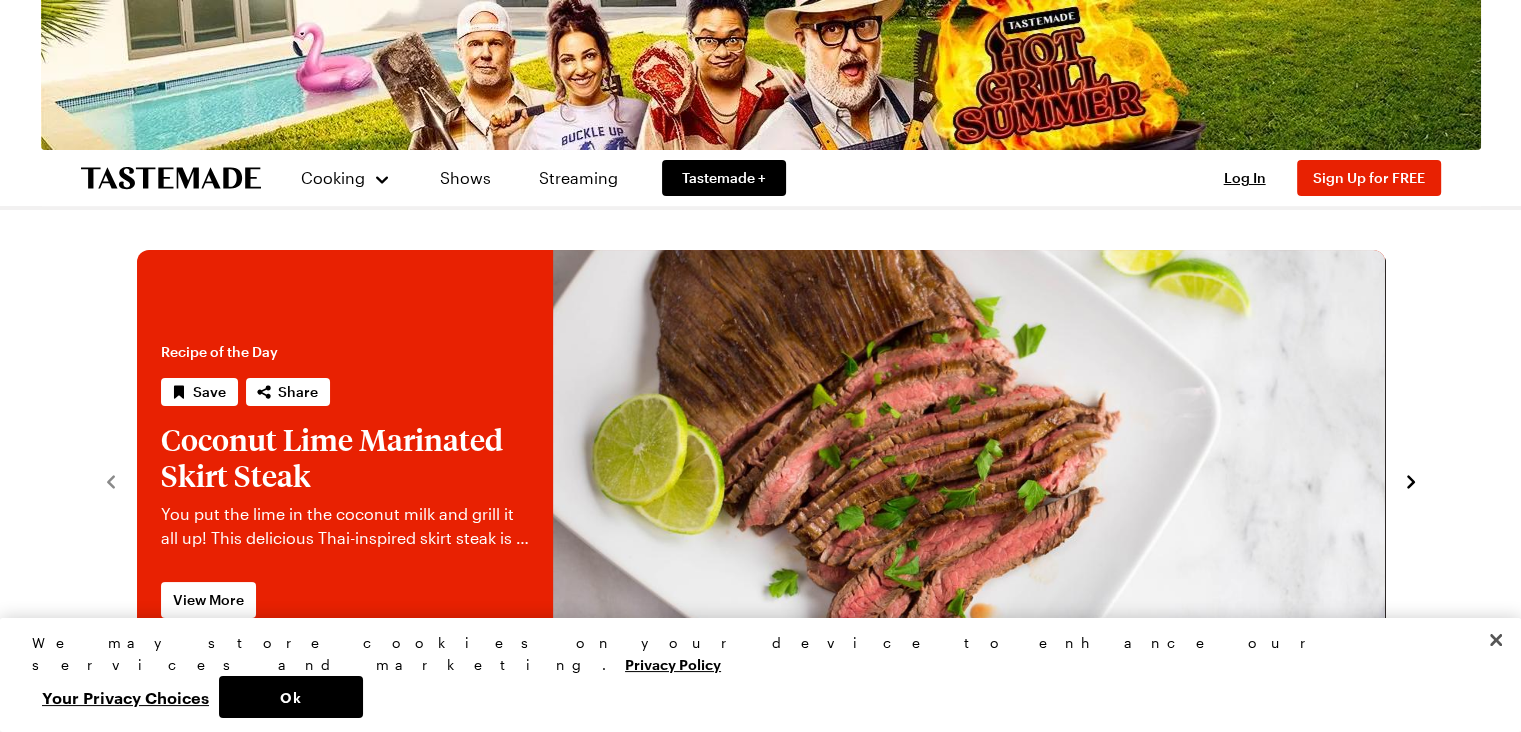 click on "Cooking Shows Streaming Tastemade + Log In Sign Up Log In Sign Up for FREE Recipe of the Day Save Share Coconut Lime Marinated Skirt Steak You put the lime in the coconut milk and grill it all up! This delicious Thai-inspired skirt steak is a guaranteed crowd-pleaser. View More Featured Show Barbecue: Life of Fire Legendary pitmaster [PERSON_NAME] takes us on a food adventure to master the American tradition of barbecue. Learn More Recipe of the Day Save Share Spanish Cucumber & Tomato Salad with Almonds, and [PERSON_NAME] Vinaigrette This fresh salad stars cucumber, onion, tomato, and bell pepper and gets bathed in an herby, nutty [PERSON_NAME] vinaigrette. View More Featured Show All Up In My Grill Chef [PERSON_NAME] can cook almost anything on a grill and will make your backyard barbecues legendary. Learn More Recipe of the Day Save Share Grilled Chicken Paillard with Greek Salad With thin slices of grilled chicken and loads of veggies, this dish is light, fresh and packed with deliciousness. View More Featured Show Food Save" at bounding box center (760, 2968) 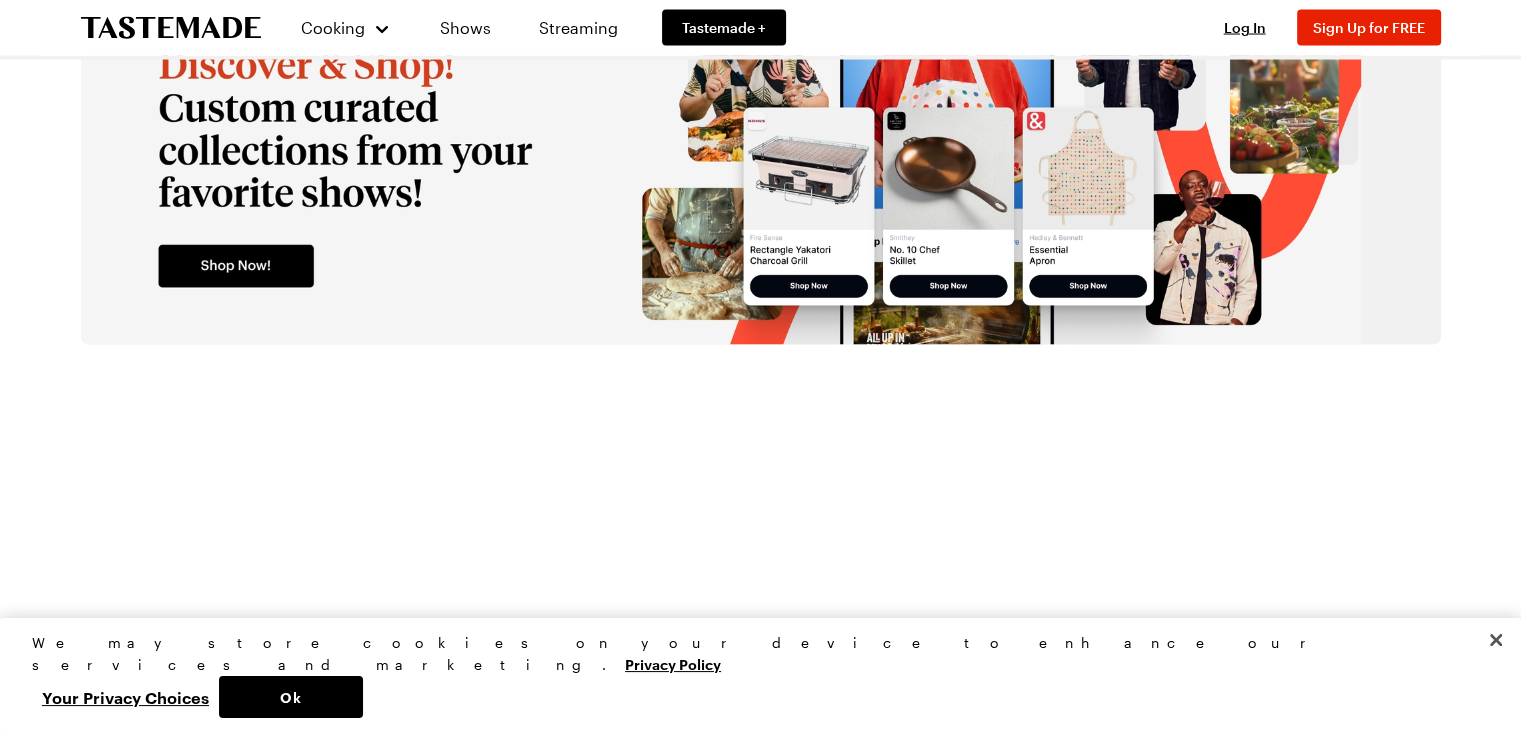 scroll, scrollTop: 4000, scrollLeft: 0, axis: vertical 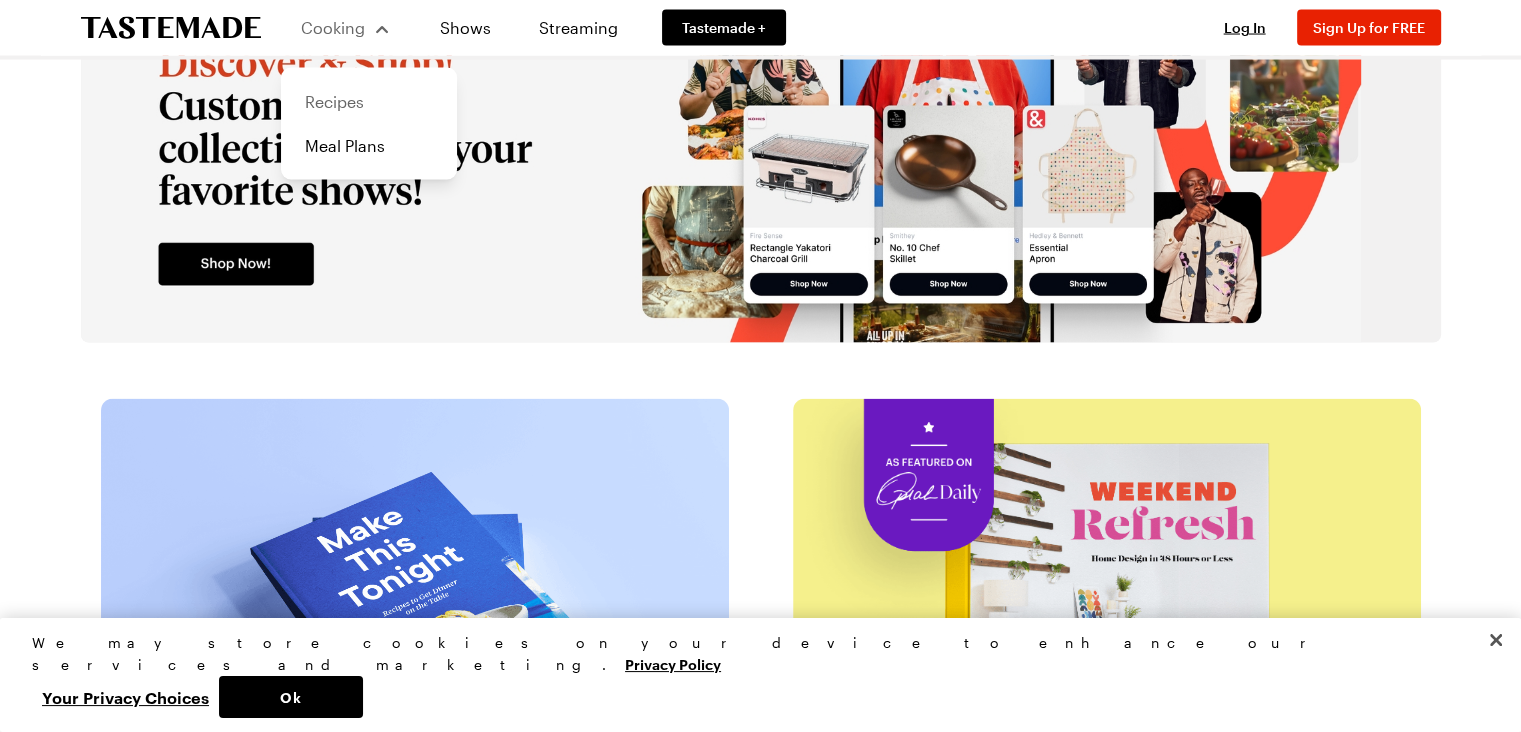 click on "Recipes" at bounding box center [369, 102] 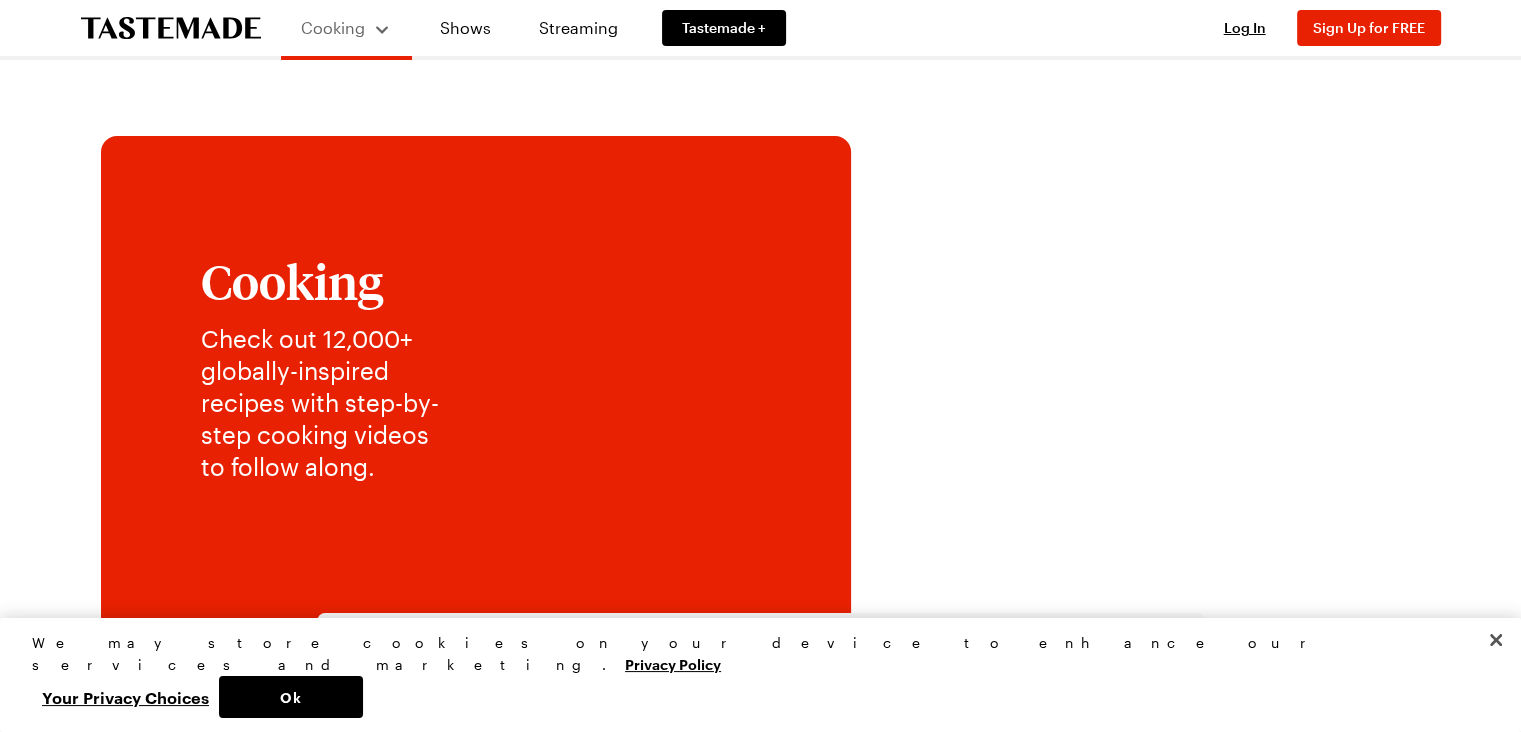 type 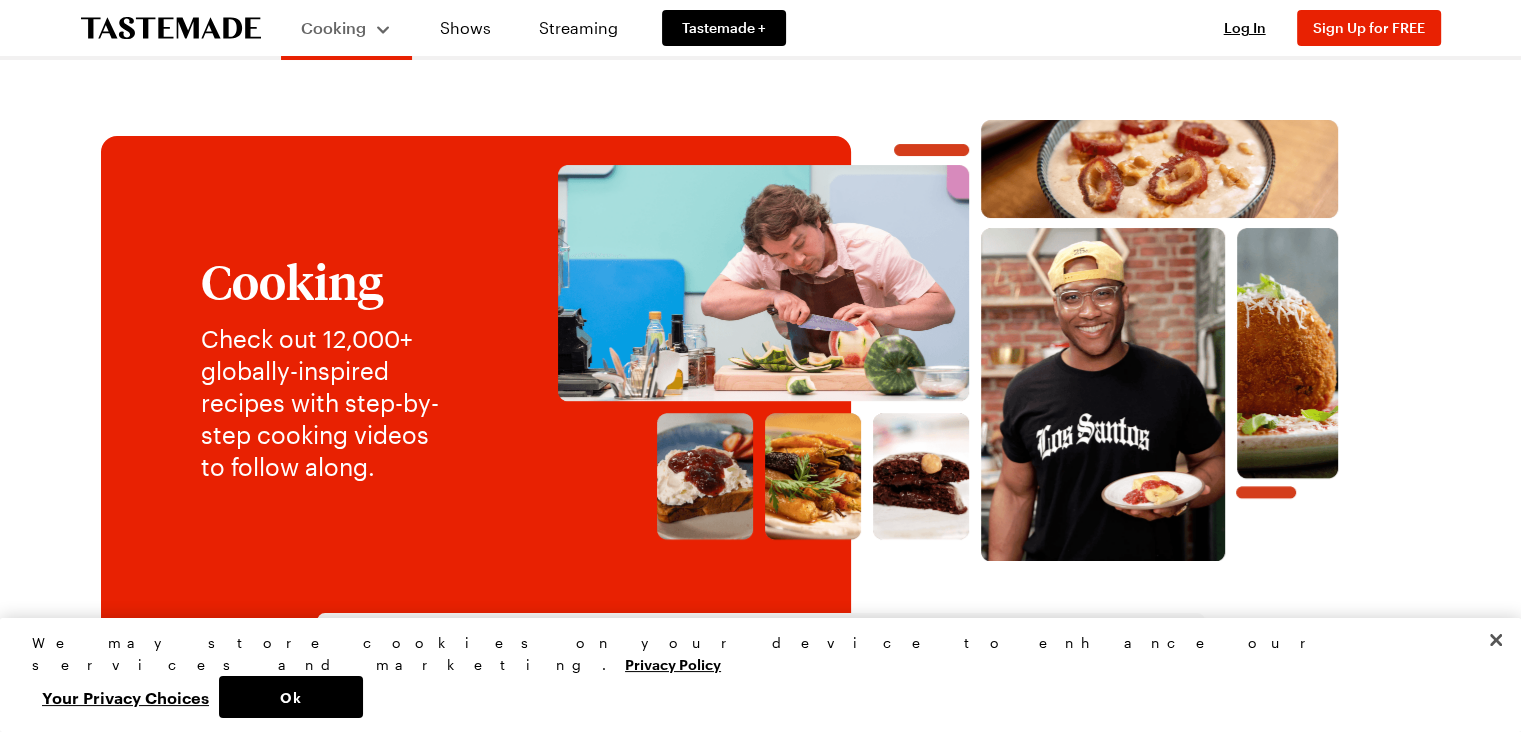 click on "Cooking Check out 12,000+ globally-inspired recipes with step-by-step cooking videos to follow along. Filters Search Search View All Recipes It's a HOT GRILL SUMMER 🔥 Gooey Mac & Cheese Burger 1h 0m Wood Smoked Beef Short Ribs with Red Wine Vinegar Glaze and Pickled Onions 3h 20m “Miami-Style” Baked Beans 1h 15m Key Lime Salted Caramel Ice Cream Cones 30 mins Sweet Pepper Panzanella Salad with Tomatoes, Basil, Capers & Anchovies 40 mins Grilled Squid Salad with Fennel, Tomatoes, Olives and Lemon 40 mins Grilled Pork Chops With Spicy Grilled Peaches (2) 30 mins Zesty Grilled Caesar Salad 27 mins View All Recipes Make These Tonight View full content for Grill Week Eats Grill Week Eats Grill Week Eats View full content for Weeknight Favorites Weeknight Favorites Explore Recipes View full content for Recipes by [PERSON_NAME] Recipes by [PERSON_NAME] Recipes by [PERSON_NAME] View full content for Pasta Picks Pasta Picks Explore Recipes View full content for Veggie-Forward Flavors Veggie-Forward Flavors" at bounding box center [761, 2066] 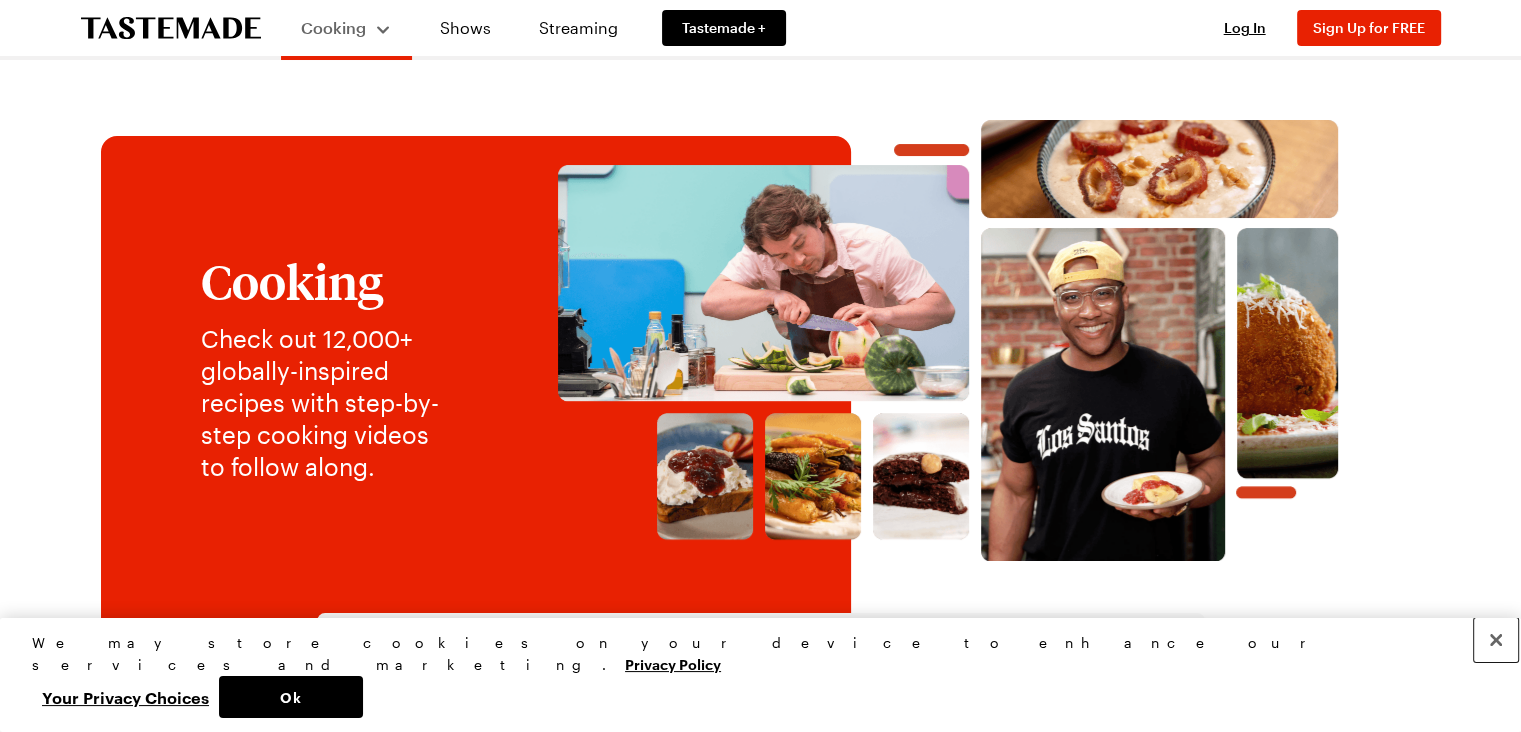 click at bounding box center (1496, 640) 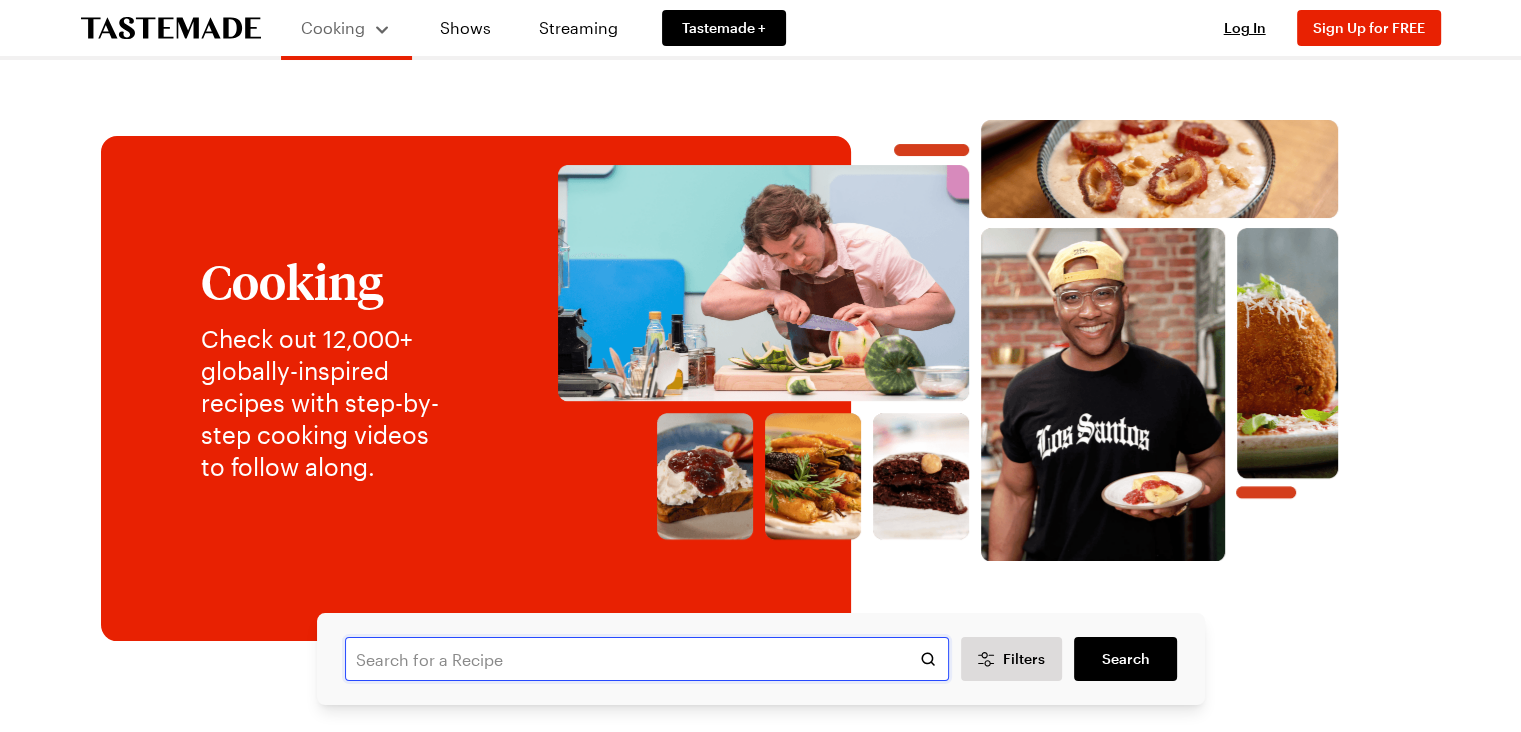 click at bounding box center [647, 659] 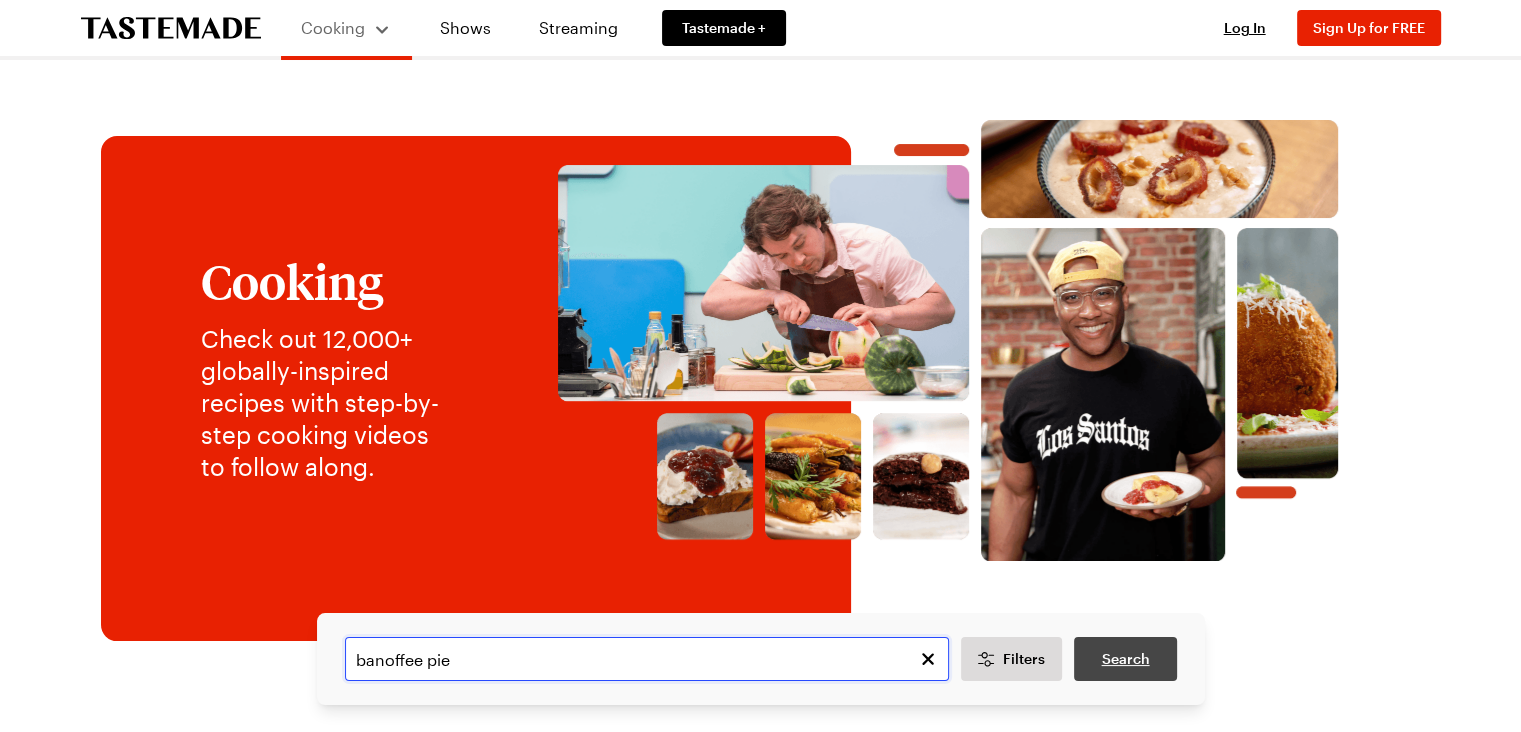 type on "banoffee pie" 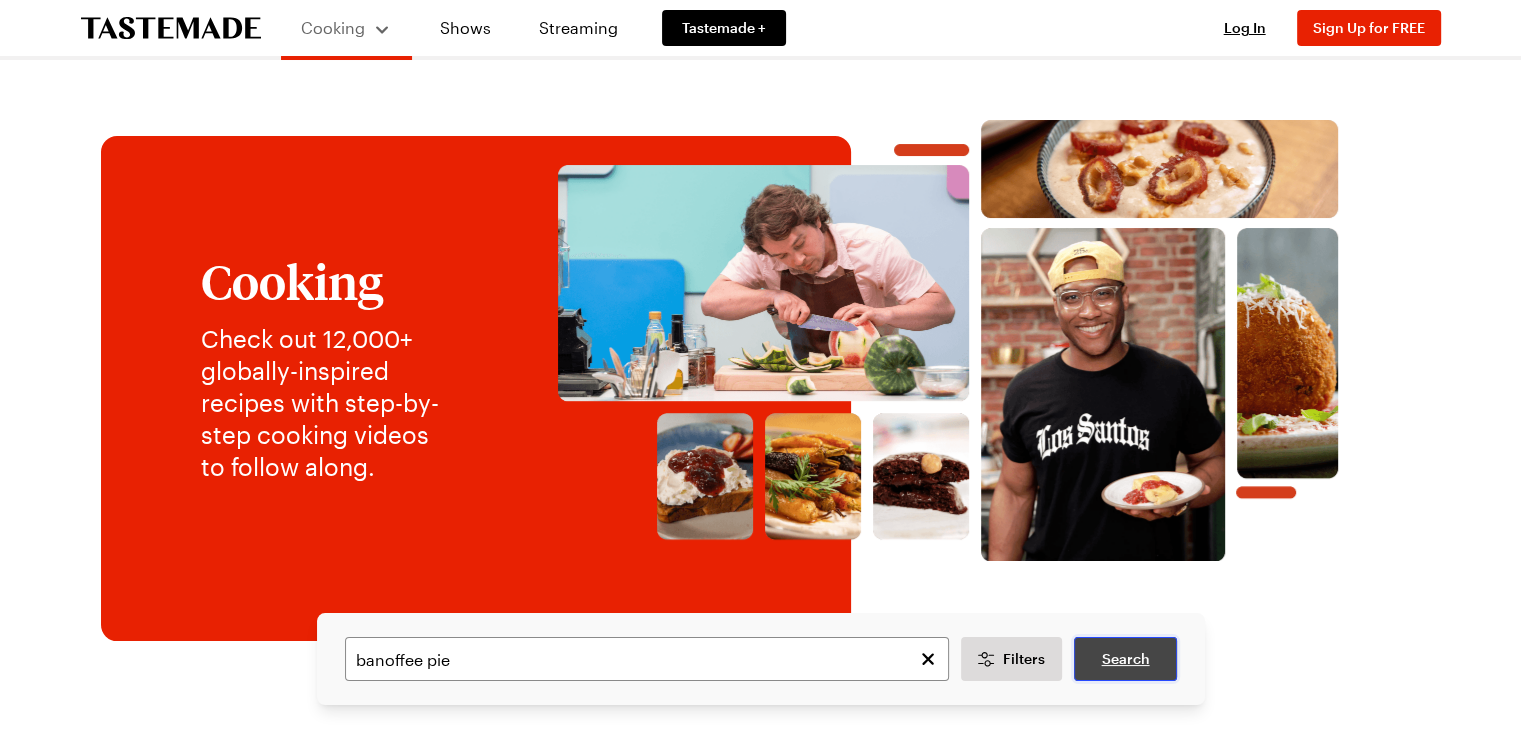 click on "Search" at bounding box center (1125, 659) 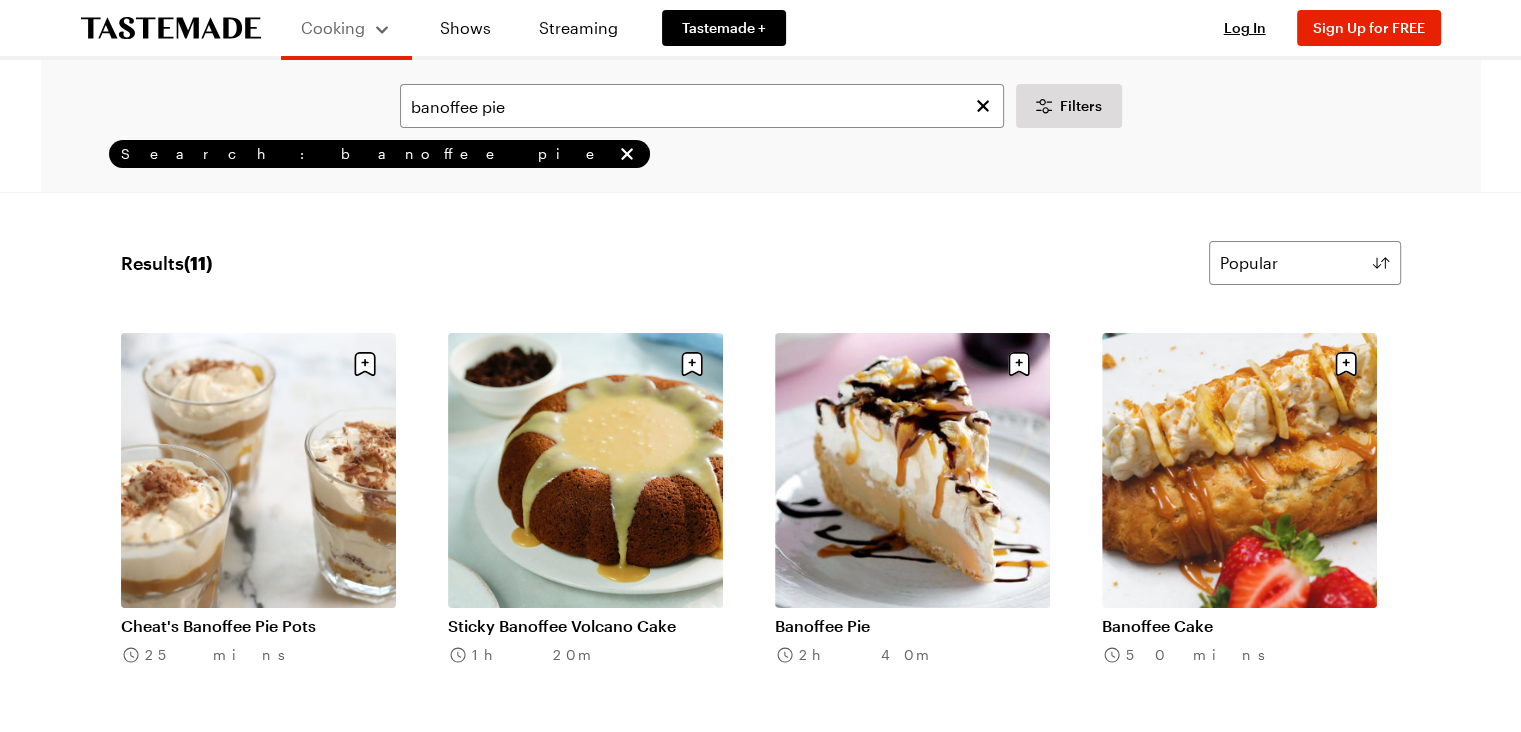 click on "Cooking Shows Streaming Tastemade + Log In Sign Up Log In Sign Up for FREE banoffee pie Filters Search: banoffee pie Search Results  ( 11 ) Popular Load More Cheat's Banoffee Pie Pots 25 mins Sticky Banoffee Volcano Cake 1h 20m Banoffee Pie 2h 40m Banoffee Cake 50 mins Best Ever Banoffee Pie 1h 10m Banoffee Pie Split 20 mins Banoffee Swiss Roll 50 mins Banoffee Pudding (1) 4h 0m Boozy Banoffee Pie 50 mins Banoffee Viennetta 30 mins Banoffee Pasta 51 mins Load More Learn More Get Our Newsletter Stay in the loop with weekly recipes, tips, show recommendations, and more from Tastemade. Sign Up About Press Advertise Careers Contact Privacy Terms Accessibility Help Center Your Privacy Choices Shop Tastemade on  Instagram Tastemade on  Pinterest Tastemade on  TikTok Tastemade on  Snapchat Tastemade on  Amazon Live 2025  © Tastemade, Inc." at bounding box center (760, 1275) 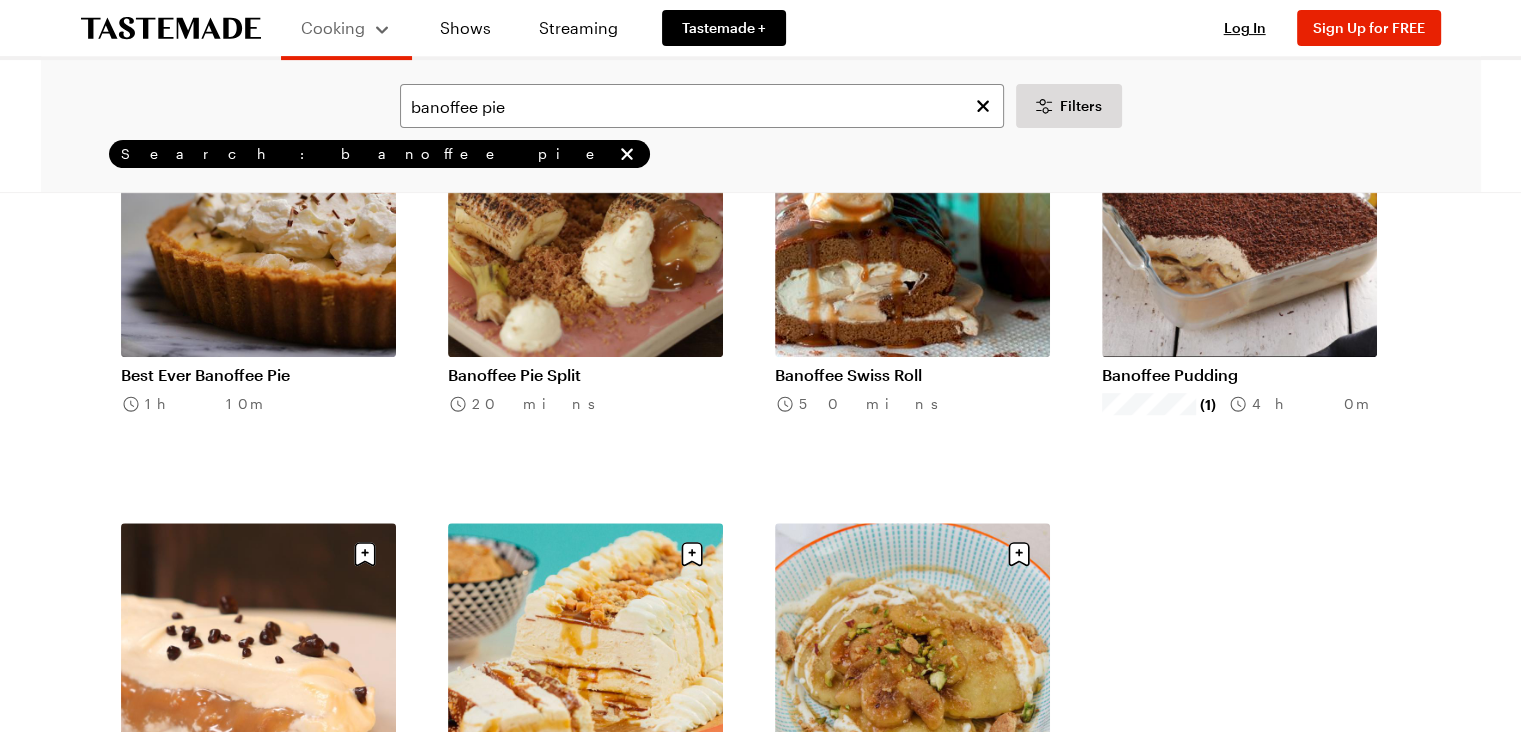 scroll, scrollTop: 760, scrollLeft: 0, axis: vertical 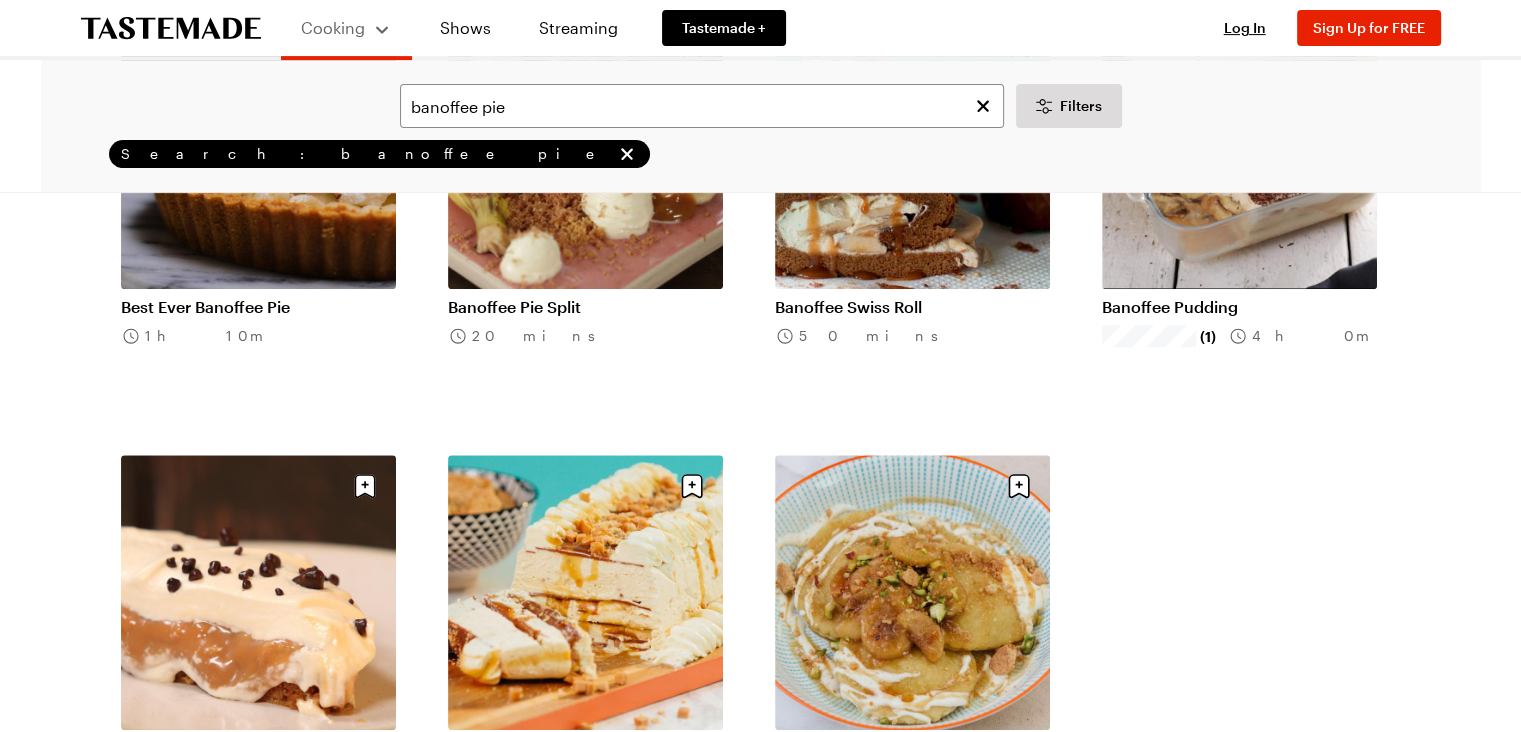 click on "Best Ever Banoffee Pie" at bounding box center [258, 307] 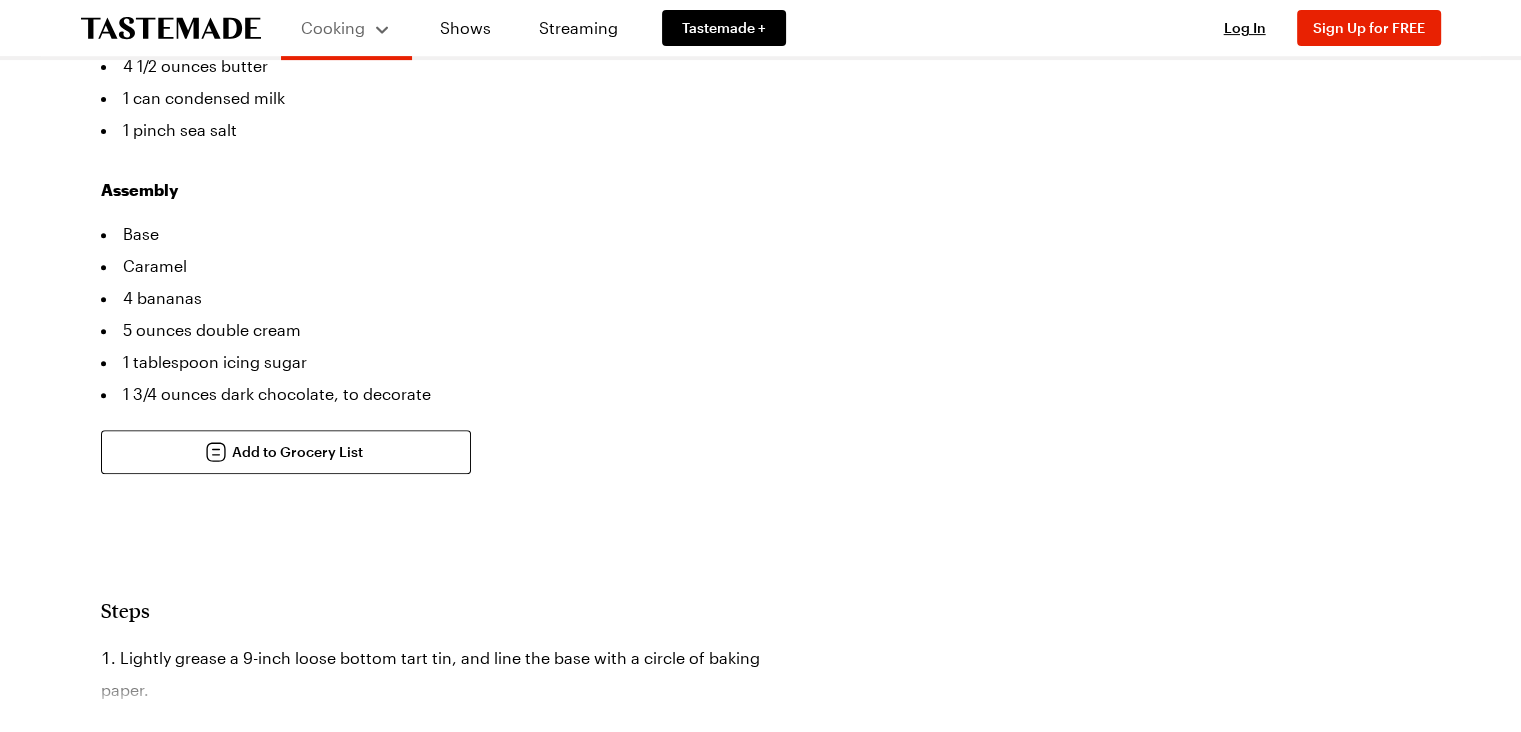 scroll, scrollTop: 0, scrollLeft: 0, axis: both 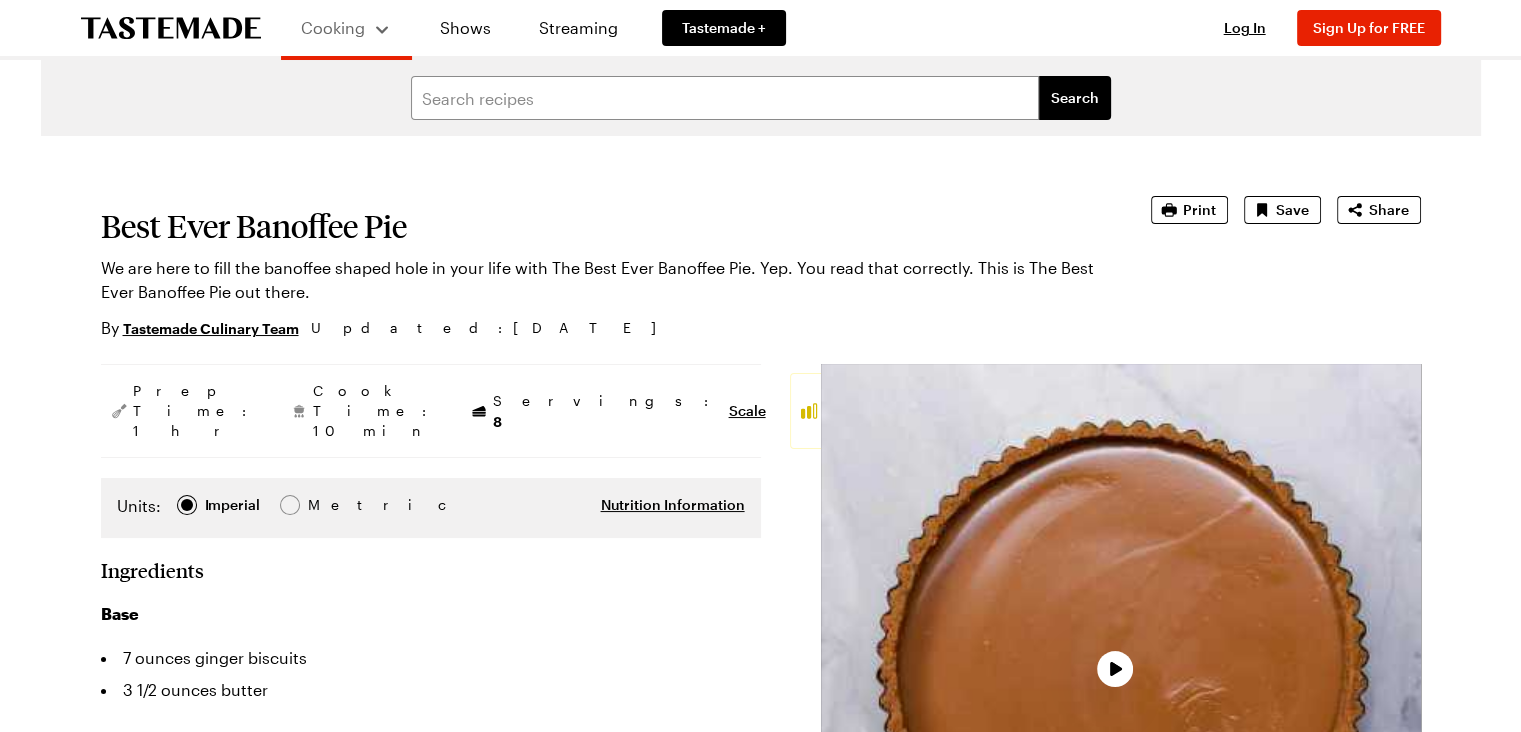 click on "Cooking Shows Streaming Tastemade + Log In Sign Up Log In Sign Up for FREE Search Best Ever Banoffee Pie We are here to fill the banoffee shaped hole in your life with The Best Ever Banoffee Pie. Yep. You read that correctly. This is The Best Ever Banoffee Pie out there. By Tastemade Culinary Team Updated :  [DATE] Print Save Share Prep Time: 1 [PERSON_NAME] Time: 10 min Servings:   8 Scale Average Units: Imperial Imperial Metric Metric Nutrition Information Ingredients Base 7 ounces ginger biscuits 3 1/2 ounces butter Caramel 4 1/2 ounces light brown sugar 4 1/2 ounces butter 1 can condensed milk 1 pinch sea salt Assembly Base Caramel 4 bananas 5 ounces double cream 1 tablespoon icing sugar 1 3/4 ounces dark chocolate, to decorate Add to Grocery List *Only 1 of each ingredient will be added to your cart. Please adjust as necessary. Steps Lightly grease a 9-inch loose bottom tart tin, and line the base with a circle of baking paper. Keep reading Get access to the full recipe and  12,000  more! Sign Up for Free" at bounding box center [760, 1660] 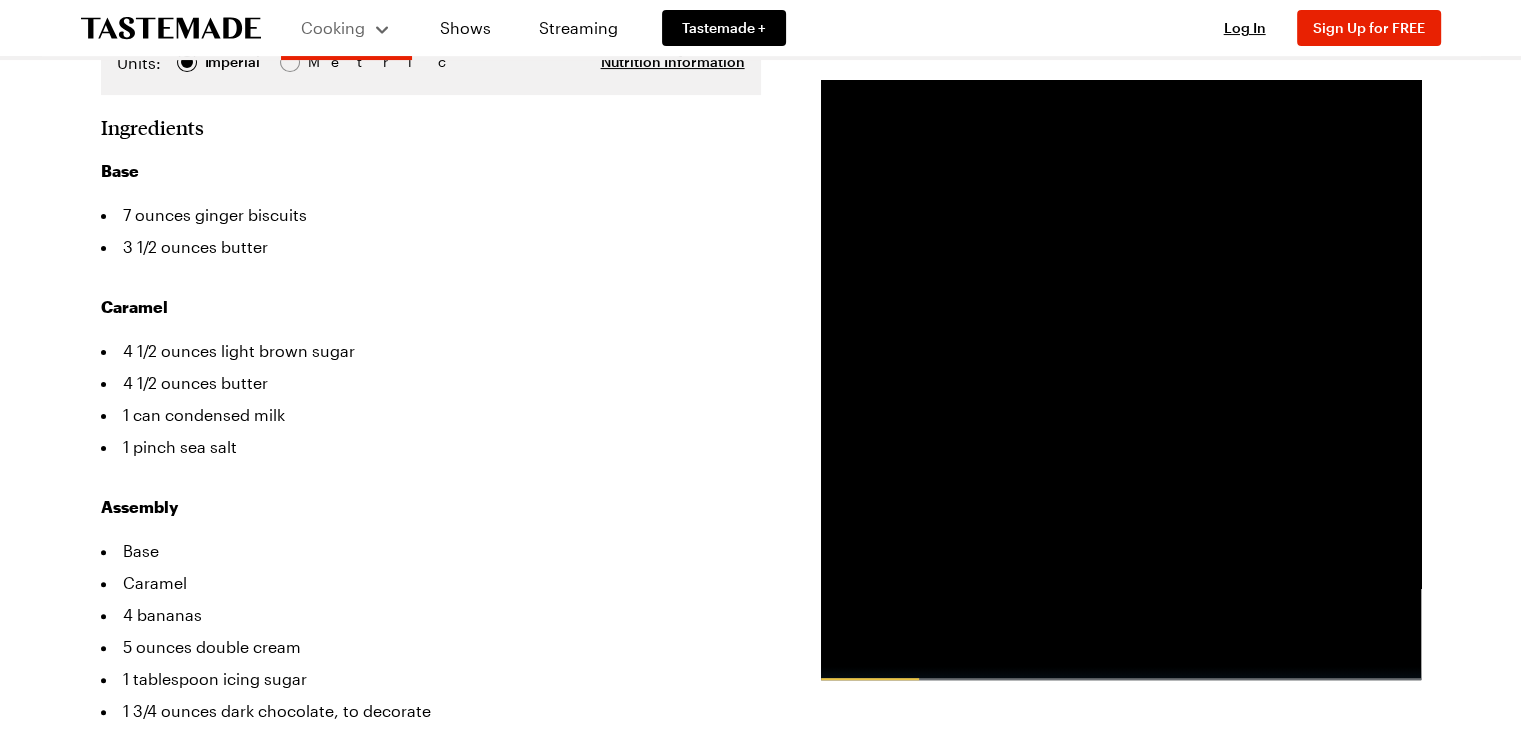 scroll, scrollTop: 440, scrollLeft: 0, axis: vertical 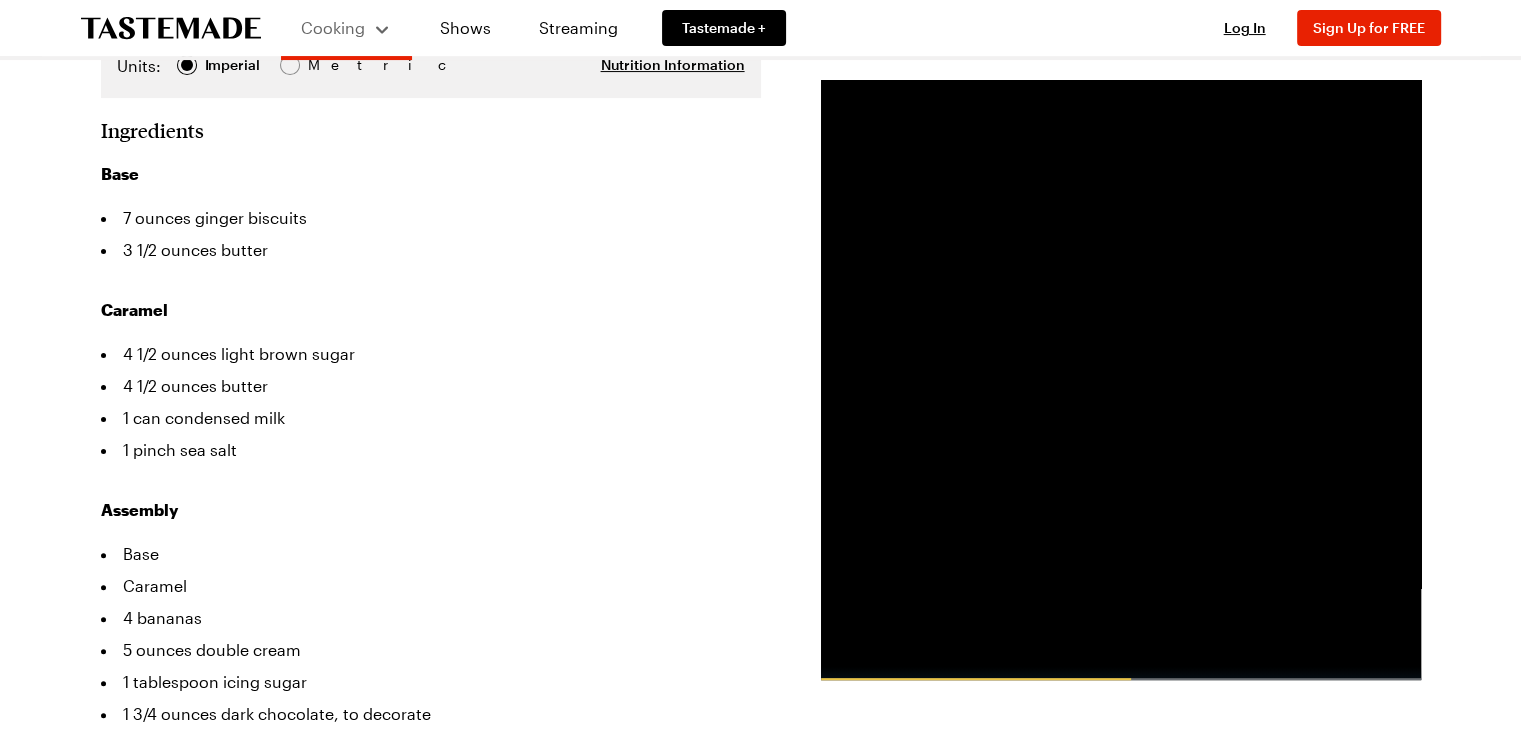 click on "Cooking Shows Streaming Tastemade + Log In Sign Up Log In Sign Up for FREE Search Best Ever Banoffee Pie We are here to fill the banoffee shaped hole in your life with The Best Ever Banoffee Pie. Yep. You read that correctly. This is The Best Ever Banoffee Pie out there. By Tastemade Culinary Team Updated :  [DATE] Print Save Share Prep Time: 1 [PERSON_NAME] Time: 10 min Servings:   8 Scale Average Units: Imperial Imperial Metric Metric Nutrition Information Ingredients Base 7 ounces ginger biscuits 3 1/2 ounces butter Caramel 4 1/2 ounces light brown sugar 4 1/2 ounces butter 1 can condensed milk 1 pinch sea salt Assembly Base Caramel 4 bananas 5 ounces double cream 1 tablespoon icing sugar 1 3/4 ounces dark chocolate, to decorate Add to Grocery List Get Ingredients
Powered by Chicory
*Only 1 of each ingredient will be added to your cart. Please adjust as necessary. Steps Lightly grease a 9-inch loose bottom tart tin, and line the base with a circle of baking paper." at bounding box center (760, 1220) 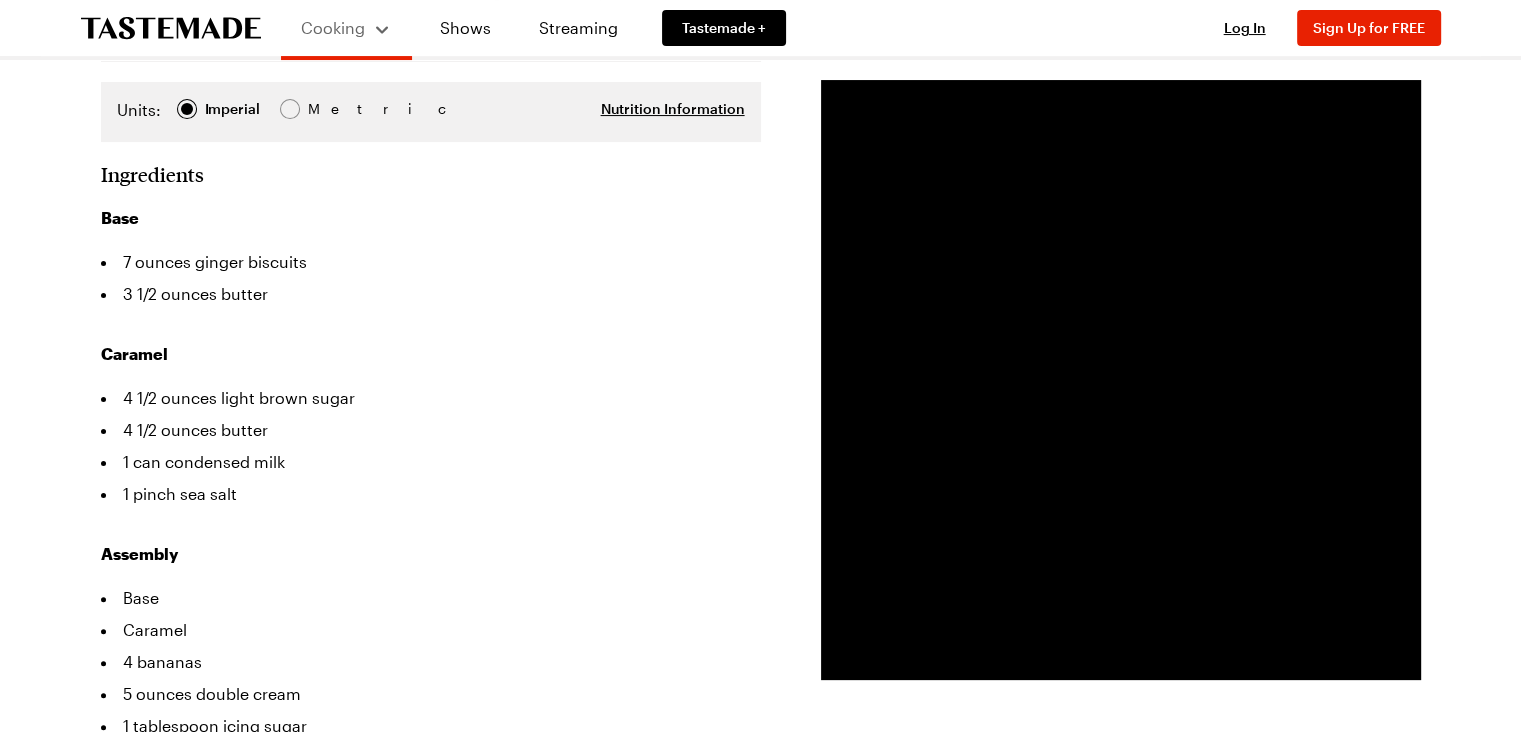 scroll, scrollTop: 400, scrollLeft: 0, axis: vertical 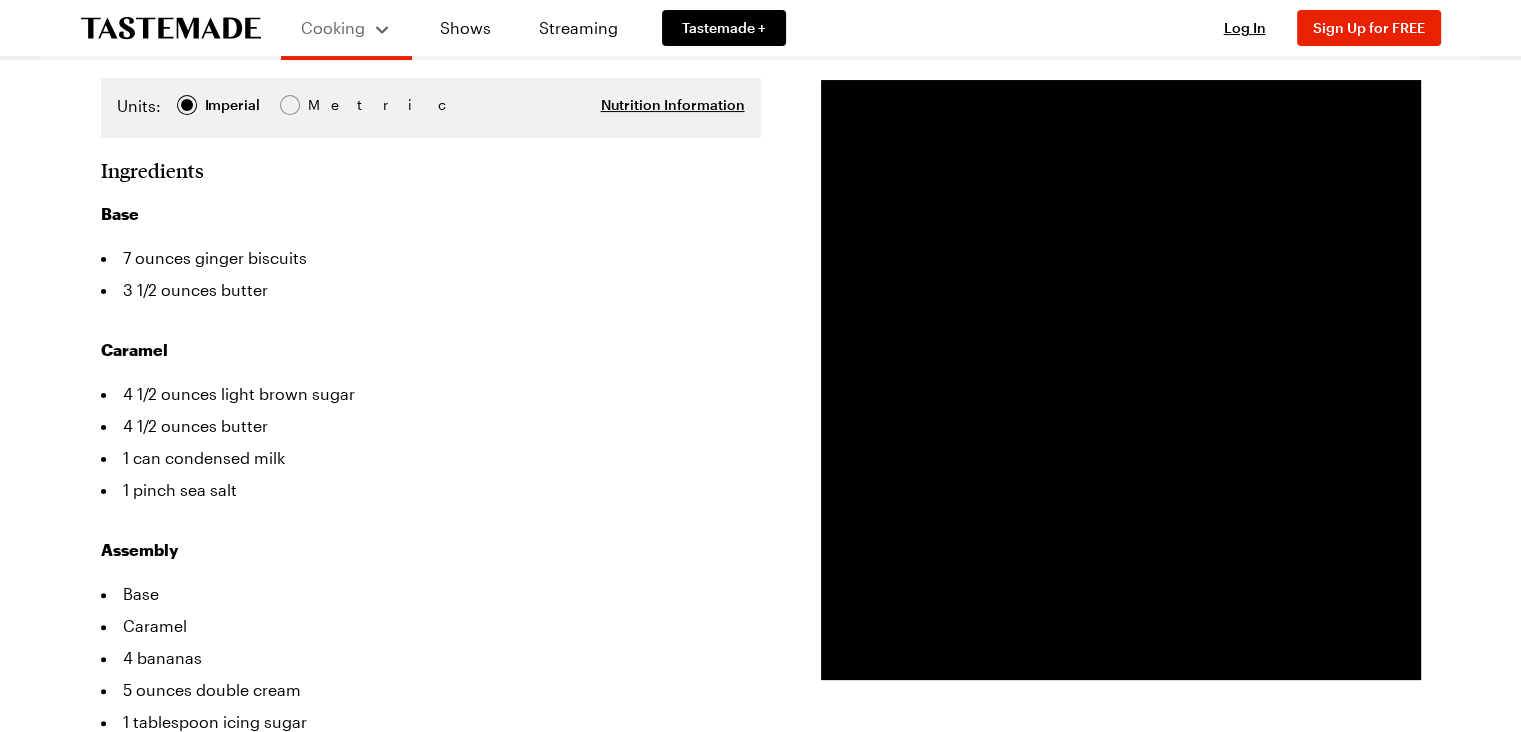 click on "Best Ever Banoffee Pie We are here to fill the banoffee shaped hole in your life with The Best Ever Banoffee Pie. Yep. You read that correctly. This is The Best Ever Banoffee Pie out there. By Tastemade Culinary Team Updated :  [DATE] Print Save Share Prep Time: 1 [PERSON_NAME] Time: 10 min Servings:   8 Scale Average Units: Imperial Imperial Metric Metric Nutrition Information Ingredients Base 7 ounces ginger biscuits 3 1/2 ounces butter Caramel 4 1/2 ounces light brown sugar 4 1/2 ounces butter 1 can condensed milk 1 pinch sea salt Assembly Base Caramel 4 bananas 5 ounces double cream 1 tablespoon icing sugar 1 3/4 ounces dark chocolate, to decorate Add to Grocery List Get Ingredients
Powered by Chicory
*Only 1 of each ingredient will be added to your cart. Please adjust as necessary. Steps Lightly grease a 9-inch loose bottom tart tin, and line the base with a circle of baking paper. Keep reading Get access to the full recipe and  12,000  more! Sign Up for Free Log In" at bounding box center (761, 1145) 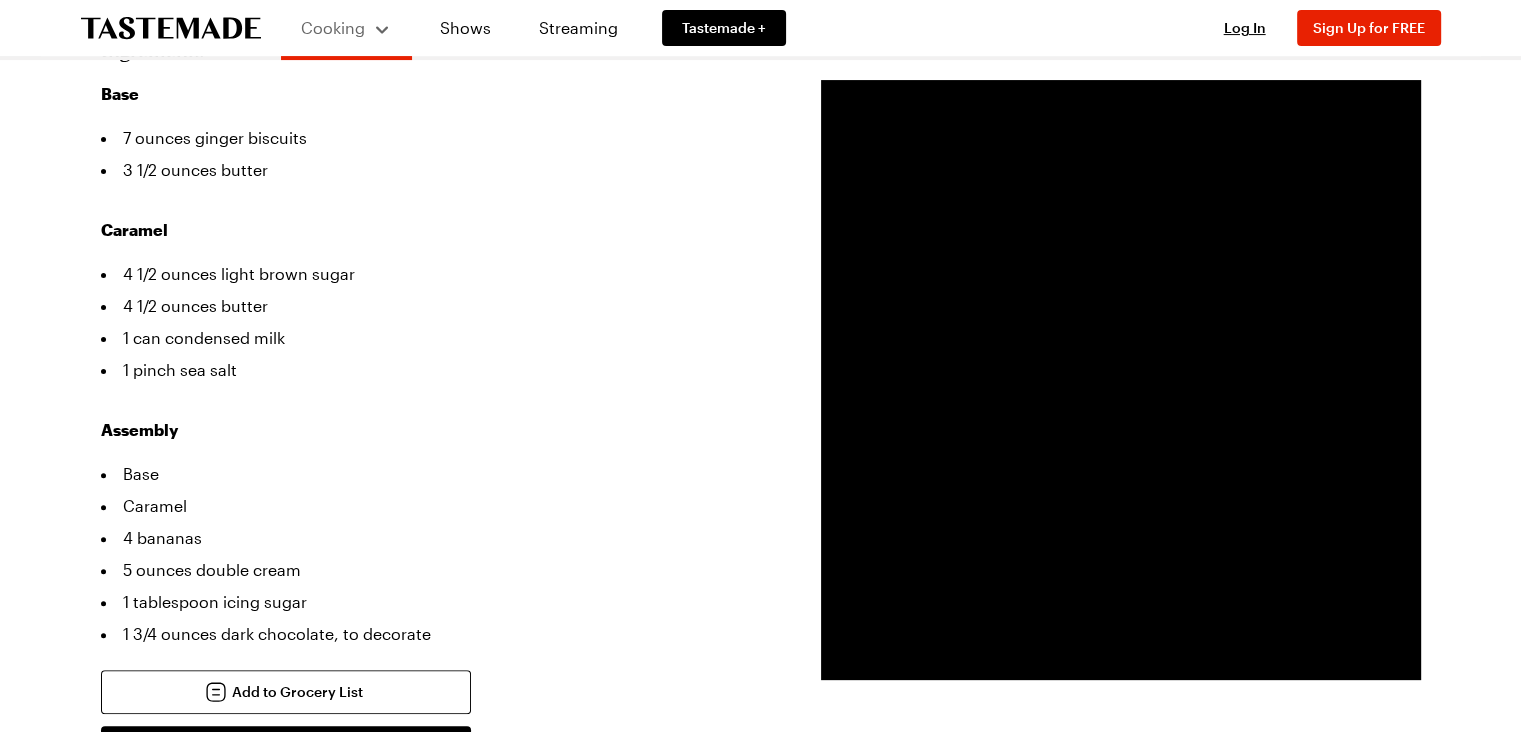scroll, scrollTop: 480, scrollLeft: 0, axis: vertical 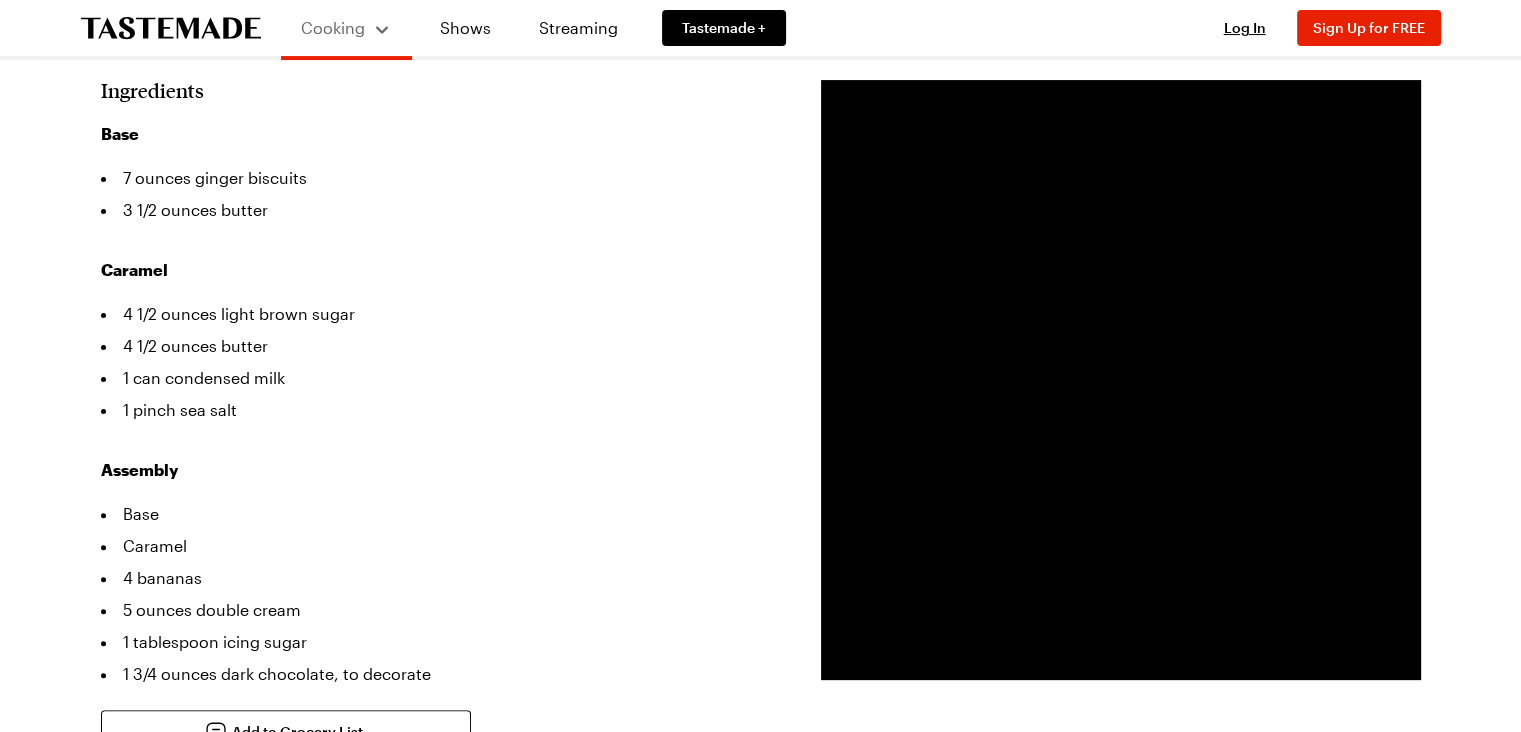 click on "Cooking Shows Streaming Tastemade + Log In Sign Up Log In Sign Up for FREE Search Best Ever Banoffee Pie We are here to fill the banoffee shaped hole in your life with The Best Ever Banoffee Pie. Yep. You read that correctly. This is The Best Ever Banoffee Pie out there. By Tastemade Culinary Team Updated :  [DATE] Print Save Share Prep Time: 1 [PERSON_NAME] Time: 10 min Servings:   8 Scale Average Units: Imperial Imperial Metric Metric Nutrition Information Ingredients Base 7 ounces ginger biscuits 3 1/2 ounces butter Caramel 4 1/2 ounces light brown sugar 4 1/2 ounces butter 1 can condensed milk 1 pinch sea salt Assembly Base Caramel 4 bananas 5 ounces double cream 1 tablespoon icing sugar 1 3/4 ounces dark chocolate, to decorate Add to Grocery List Get Ingredients
Powered by Chicory
*Only 1 of each ingredient will be added to your cart. Please adjust as necessary. Steps Lightly grease a 9-inch loose bottom tart tin, and line the base with a circle of baking paper." at bounding box center (760, 1180) 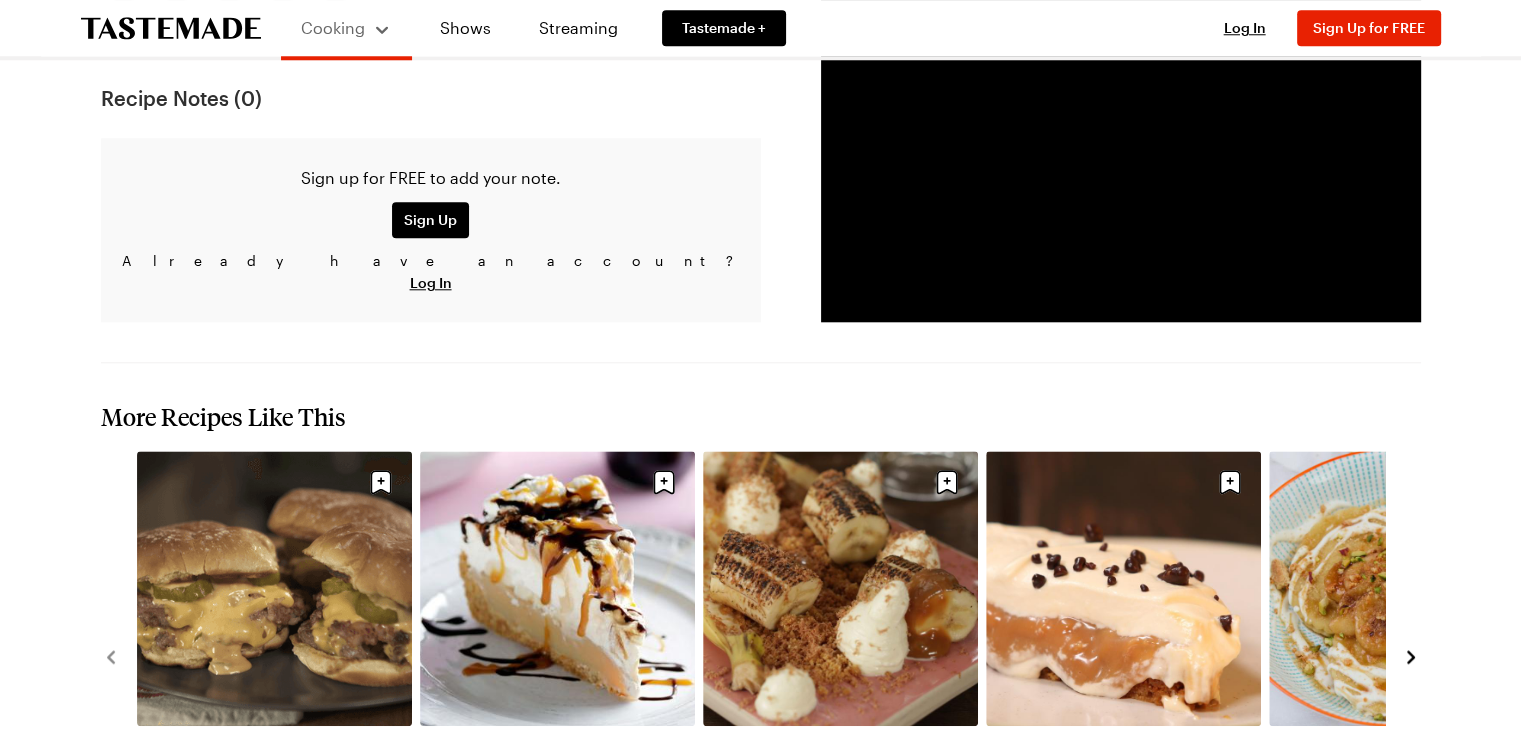 scroll, scrollTop: 2080, scrollLeft: 0, axis: vertical 